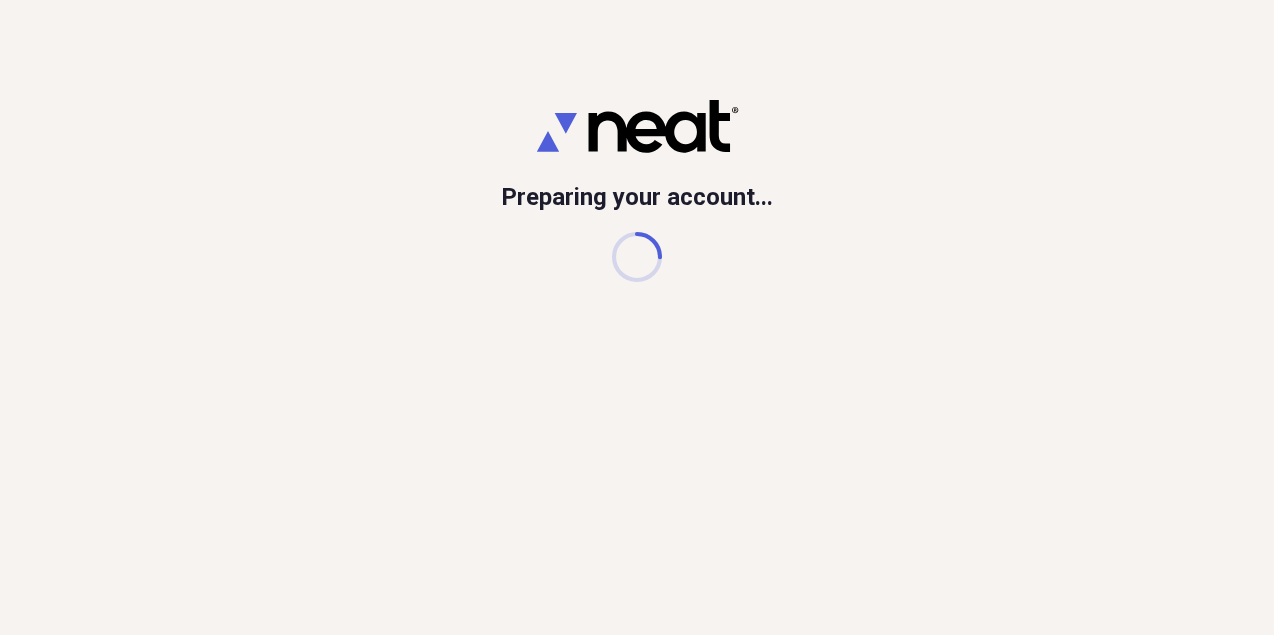 scroll, scrollTop: 0, scrollLeft: 0, axis: both 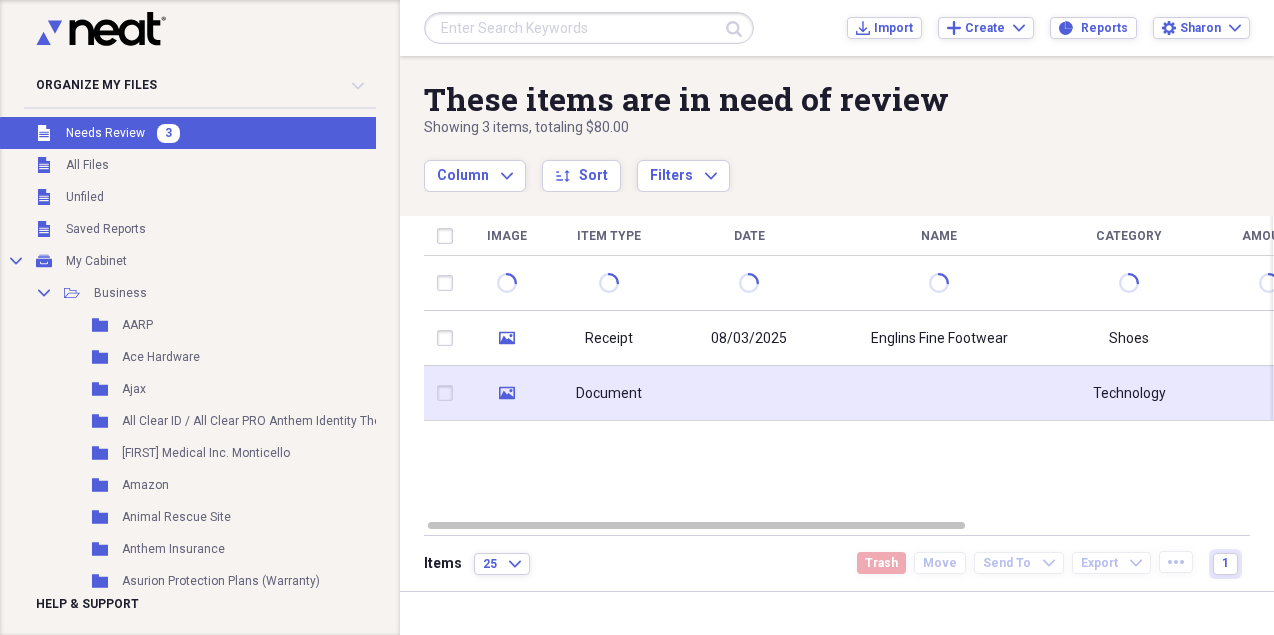 click on "Document" at bounding box center [609, 393] 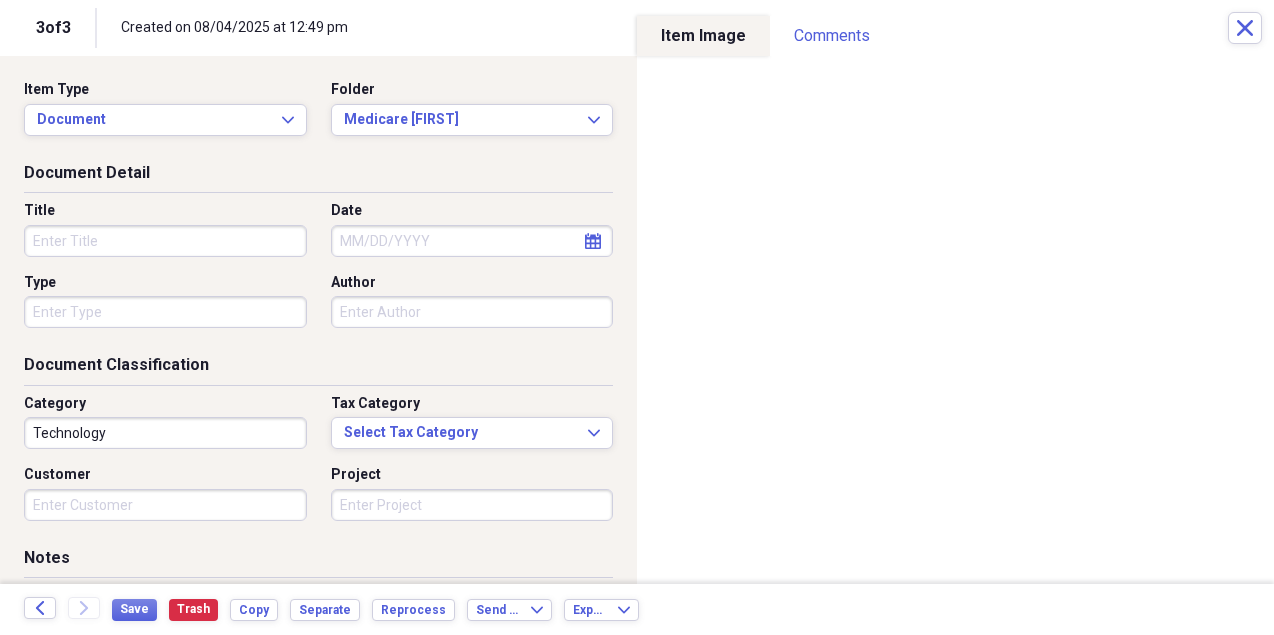click on "Title" at bounding box center (165, 241) 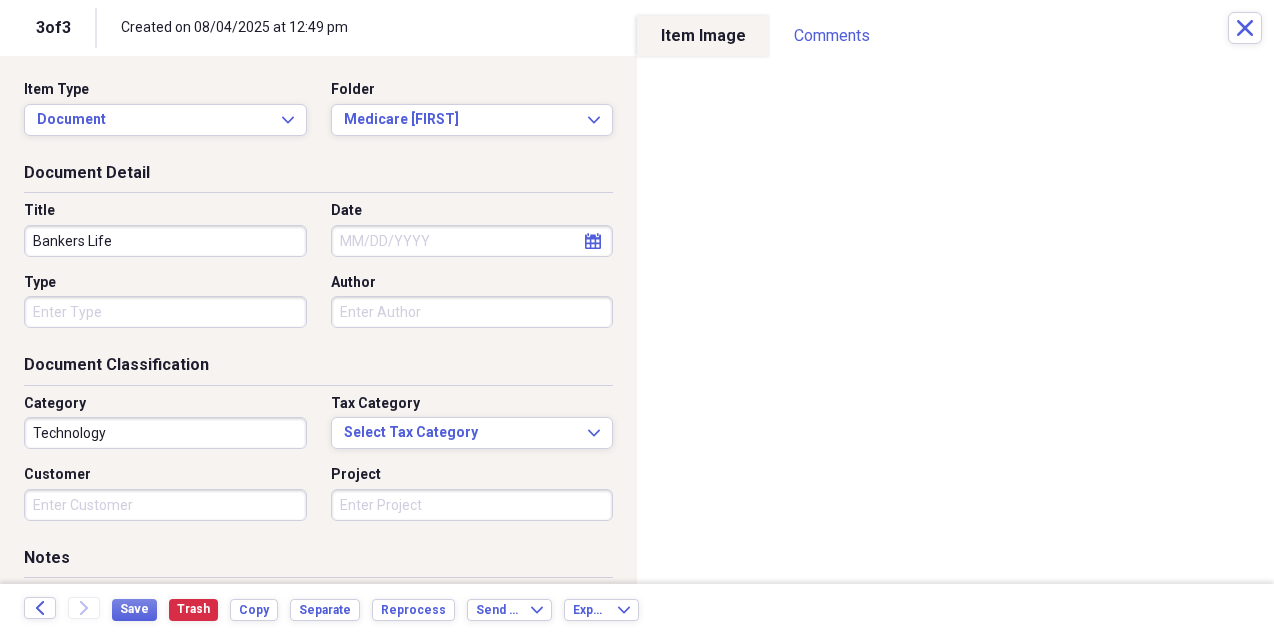 type on "Bankers Life" 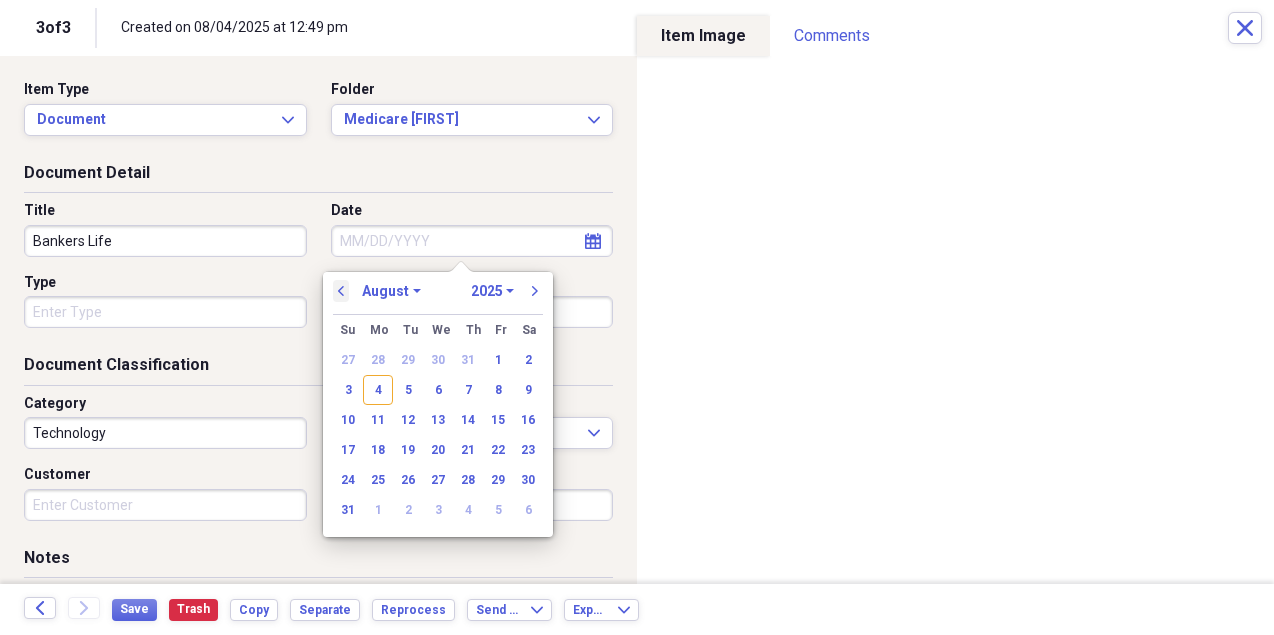click on "previous" at bounding box center (341, 291) 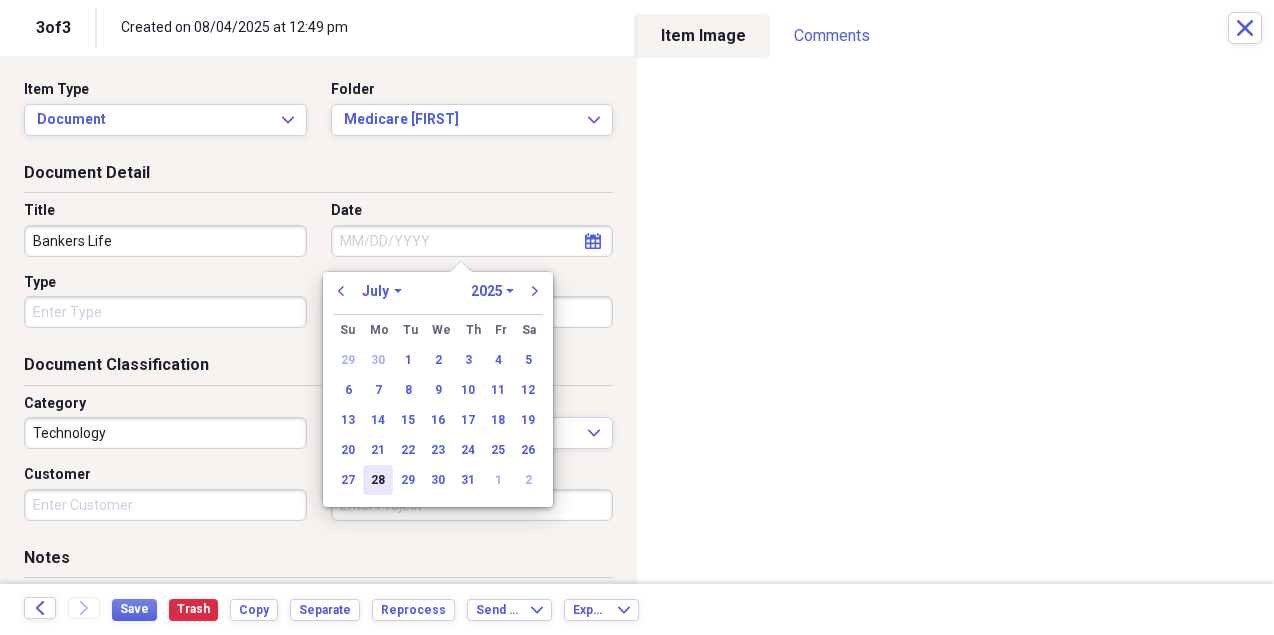 click on "28" at bounding box center (378, 480) 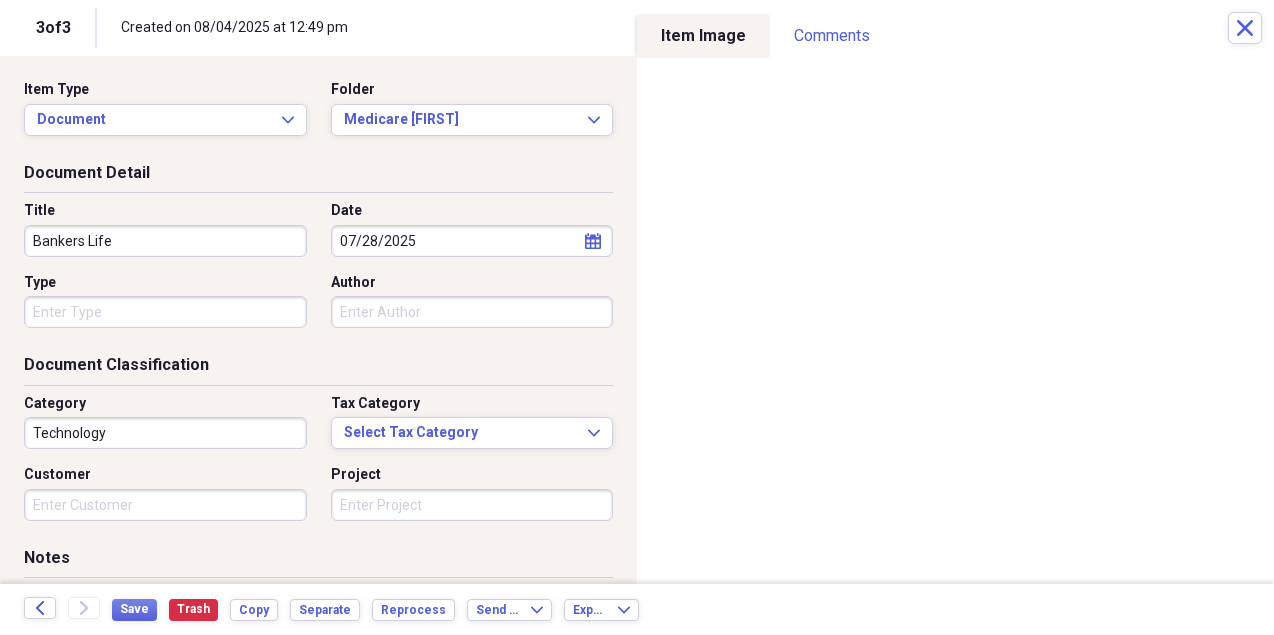 type on "07/28/2025" 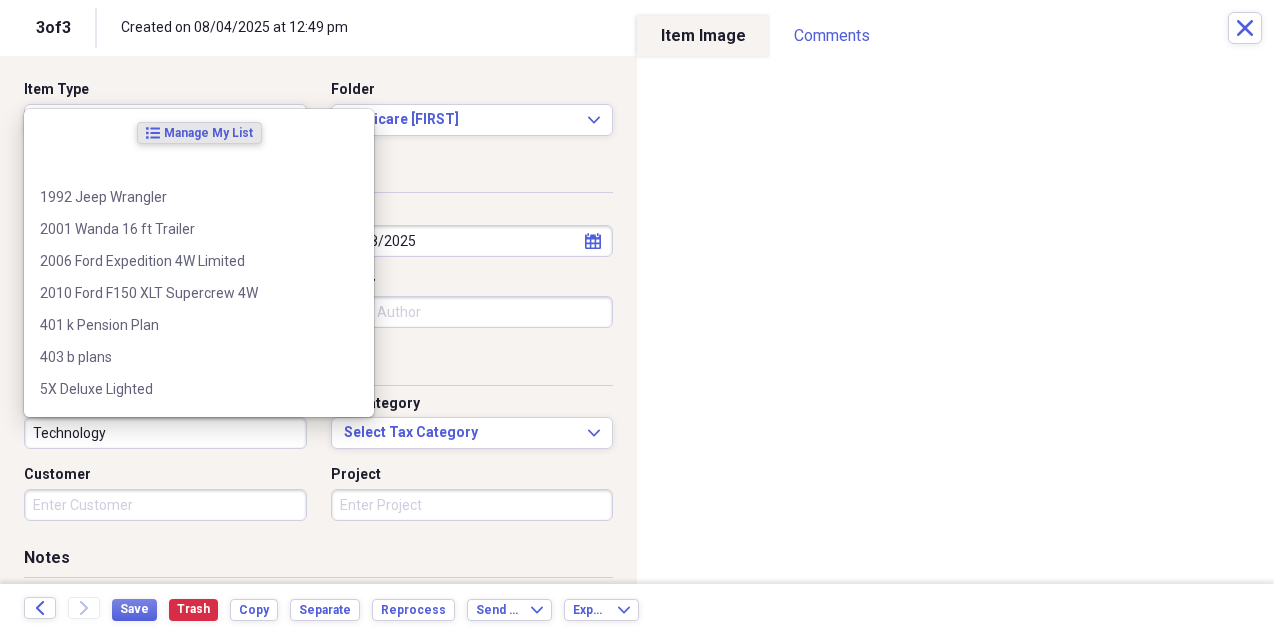 click on "Technology" at bounding box center (165, 433) 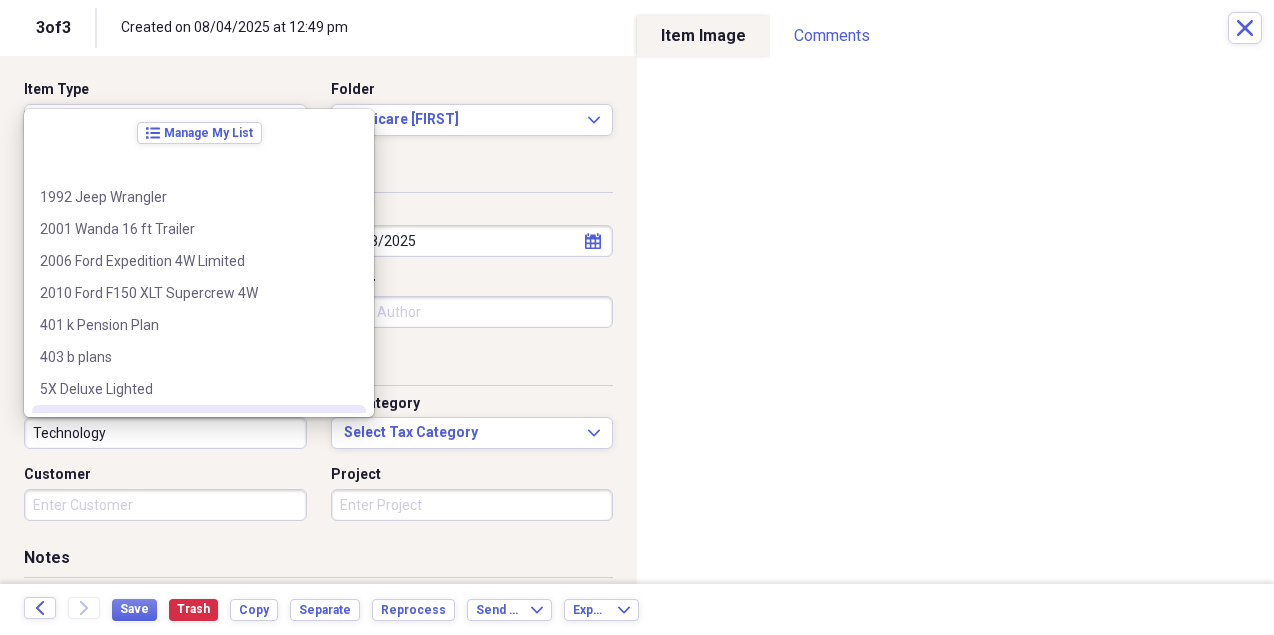 type on "I" 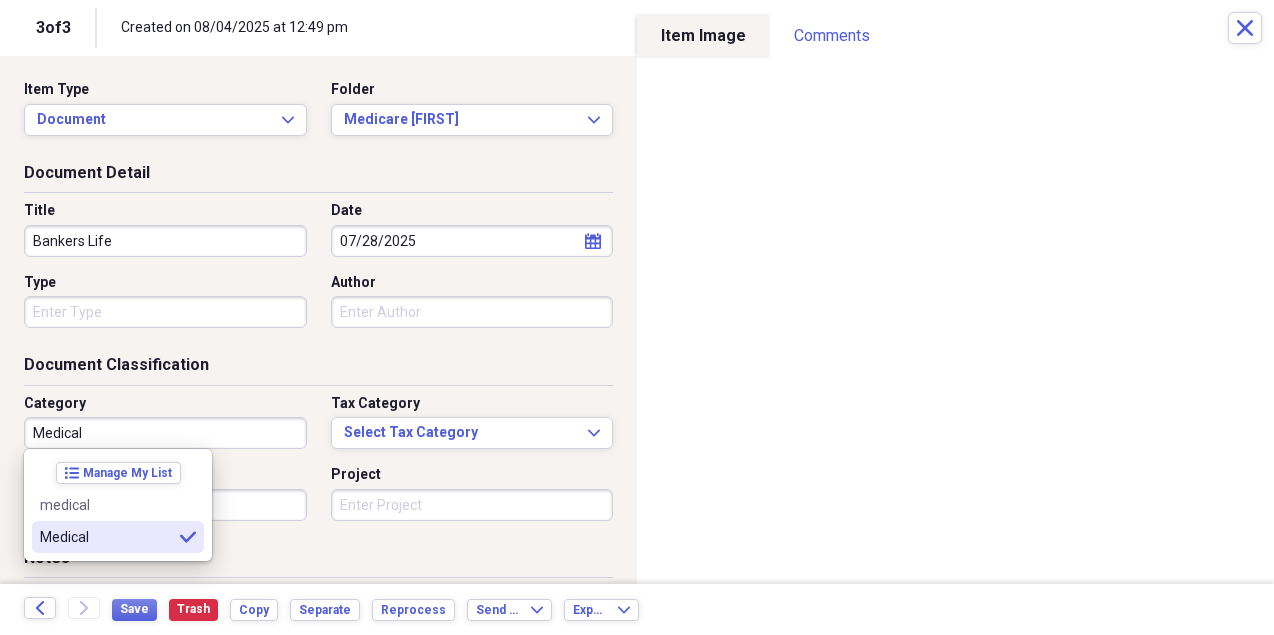 type on "Medical" 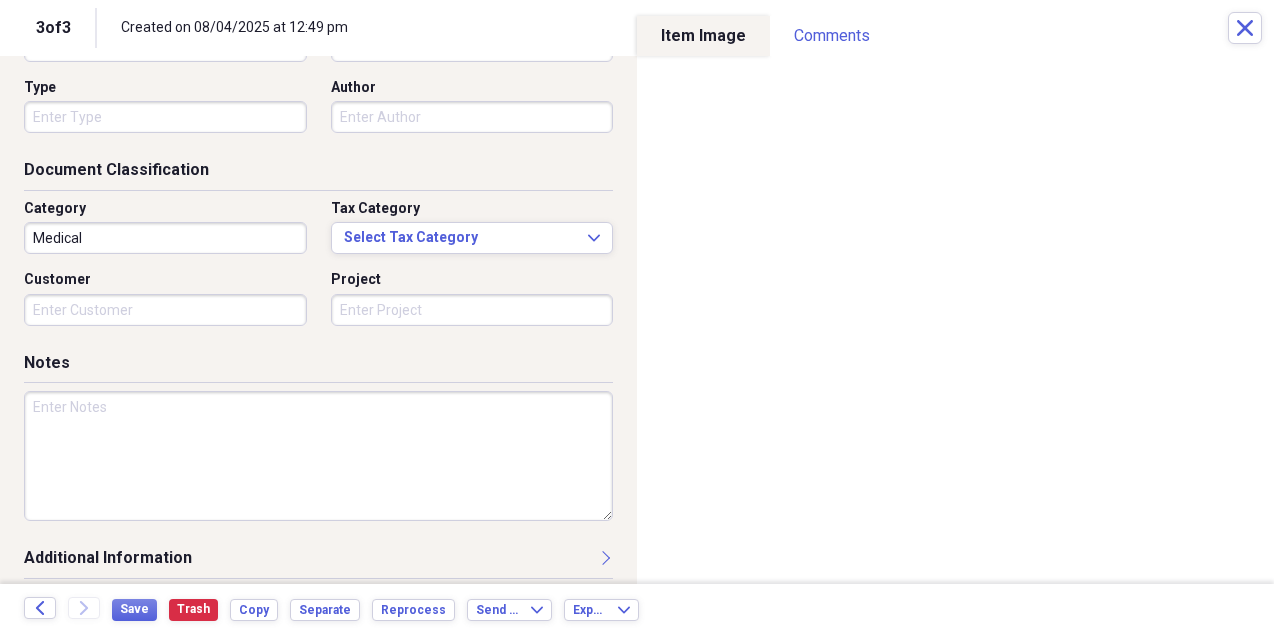 scroll, scrollTop: 208, scrollLeft: 0, axis: vertical 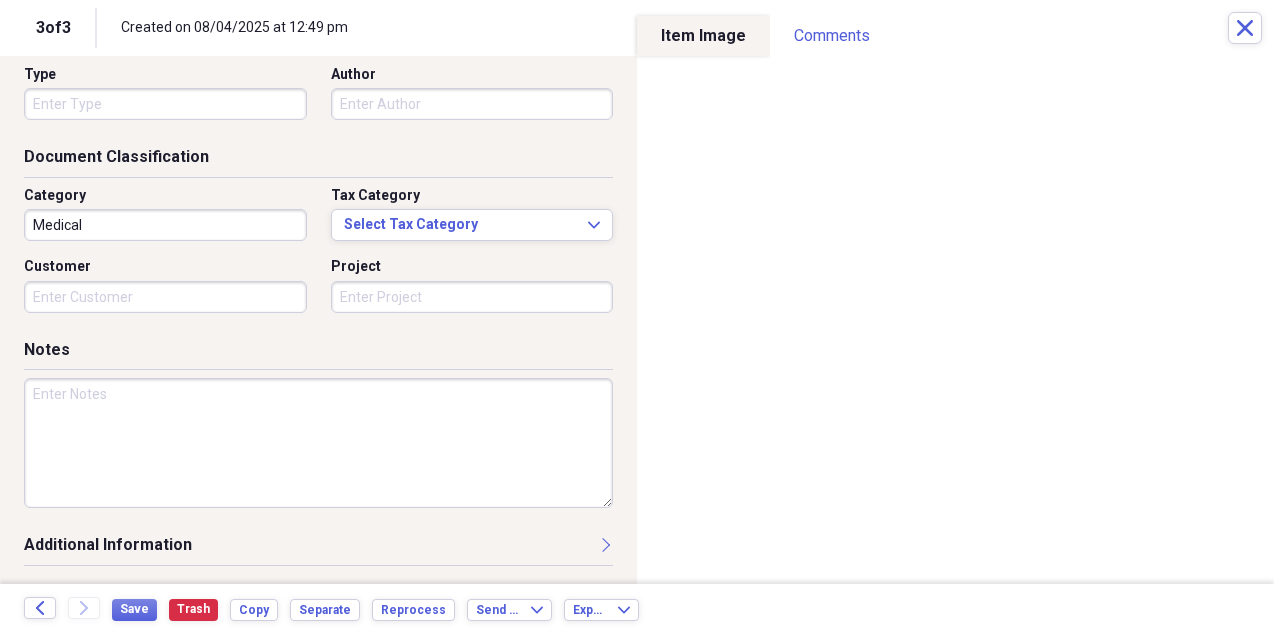 drag, startPoint x: 29, startPoint y: 408, endPoint x: 85, endPoint y: 404, distance: 56.142673 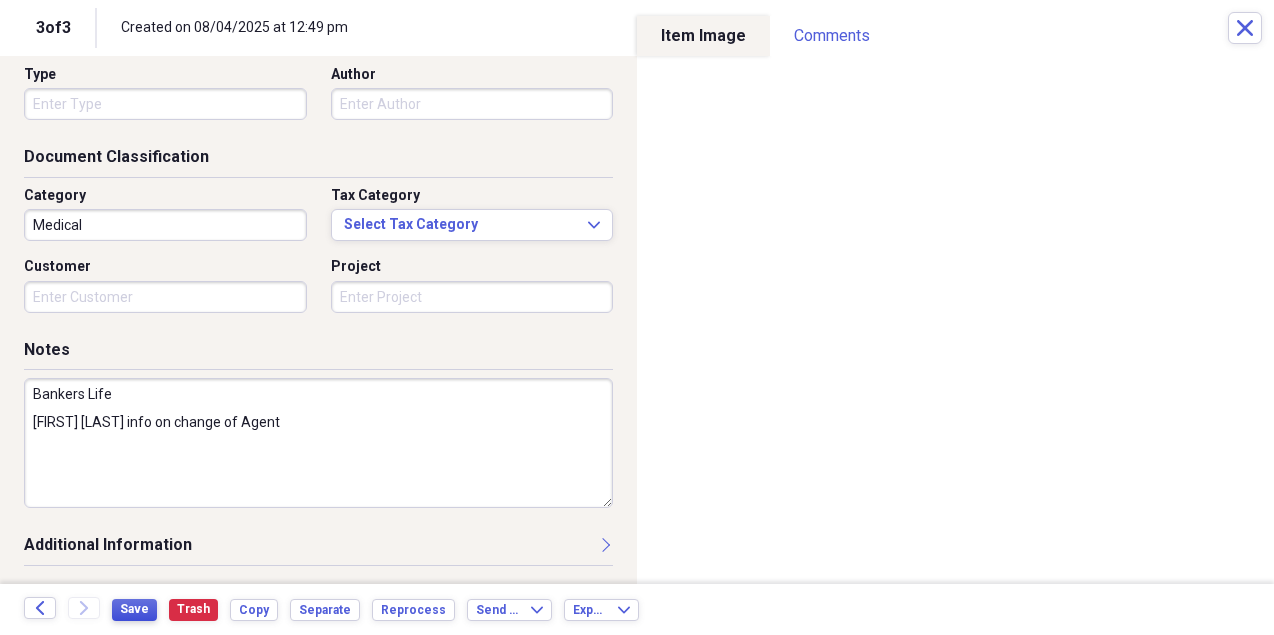type on "Bankers Life
[FIRST] [LAST] info on change of Agent" 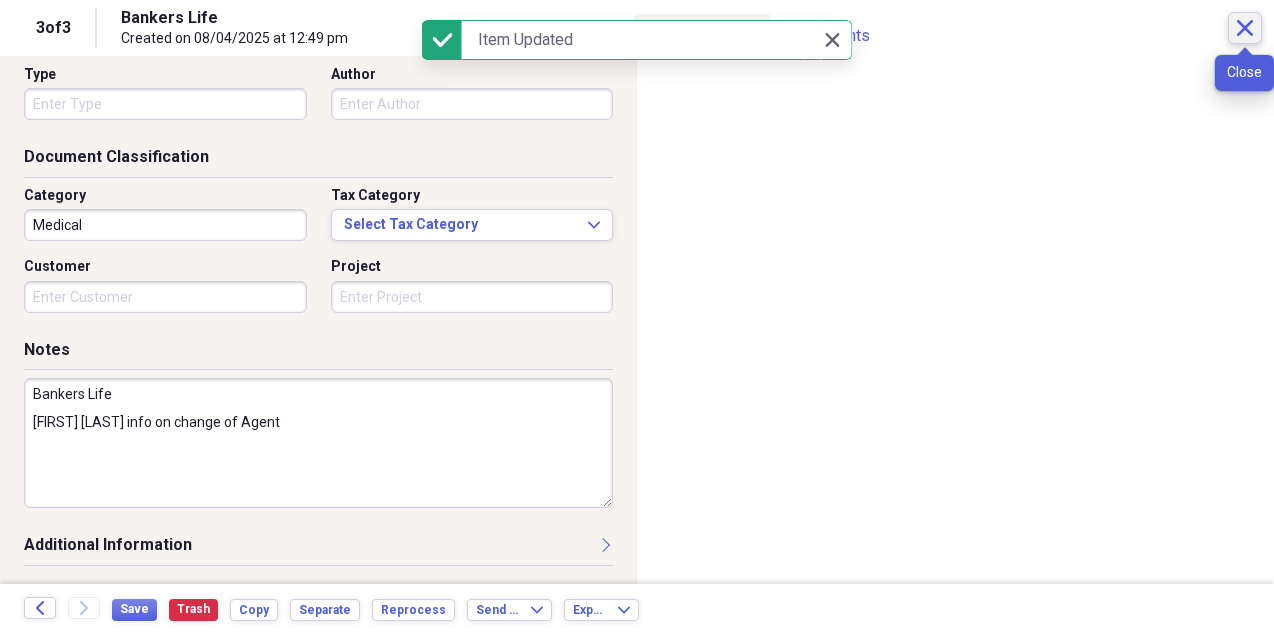 click on "Close" 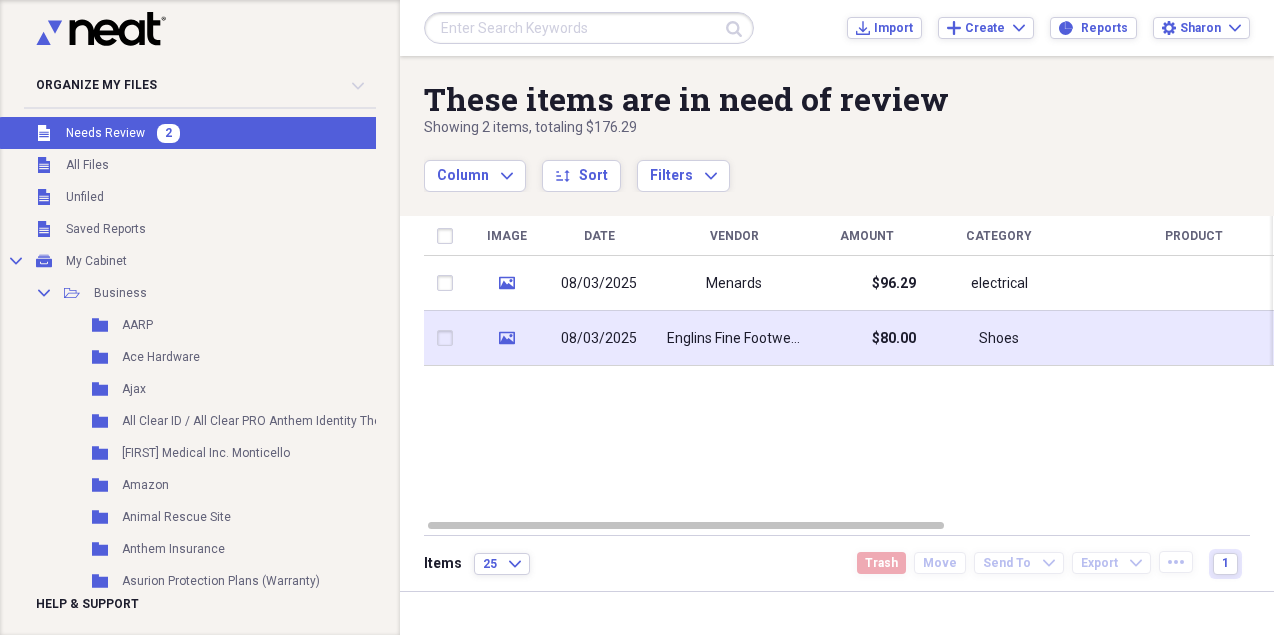 click on "$80.00" at bounding box center (866, 338) 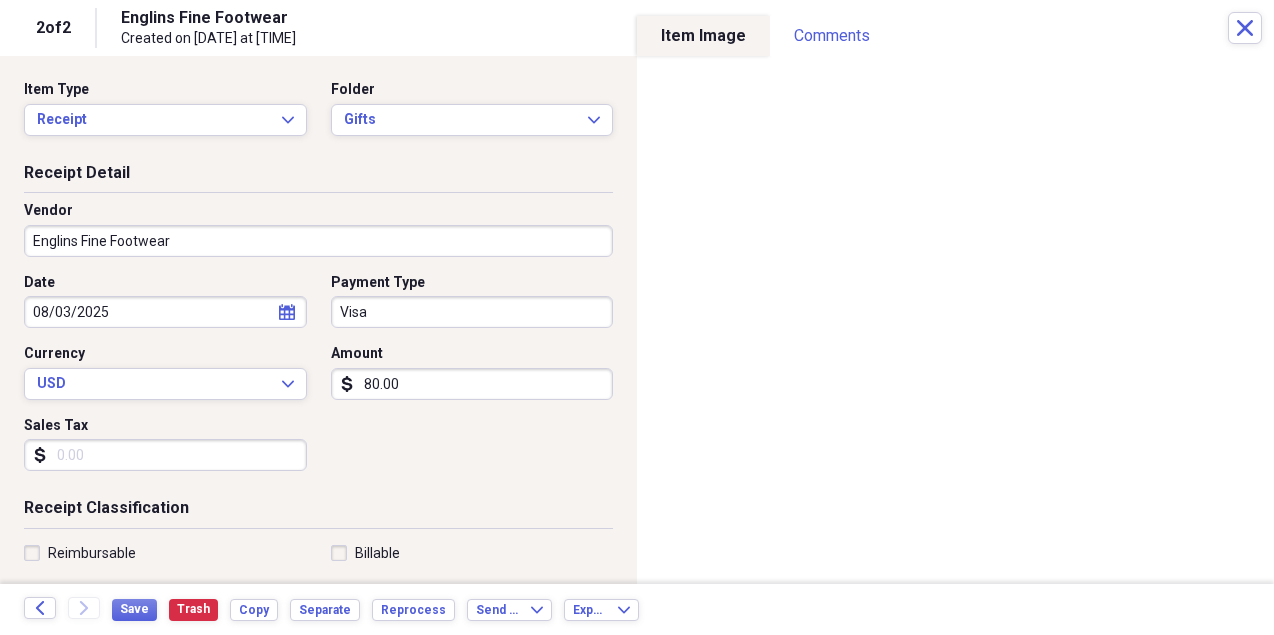 click on "80.00" at bounding box center (472, 384) 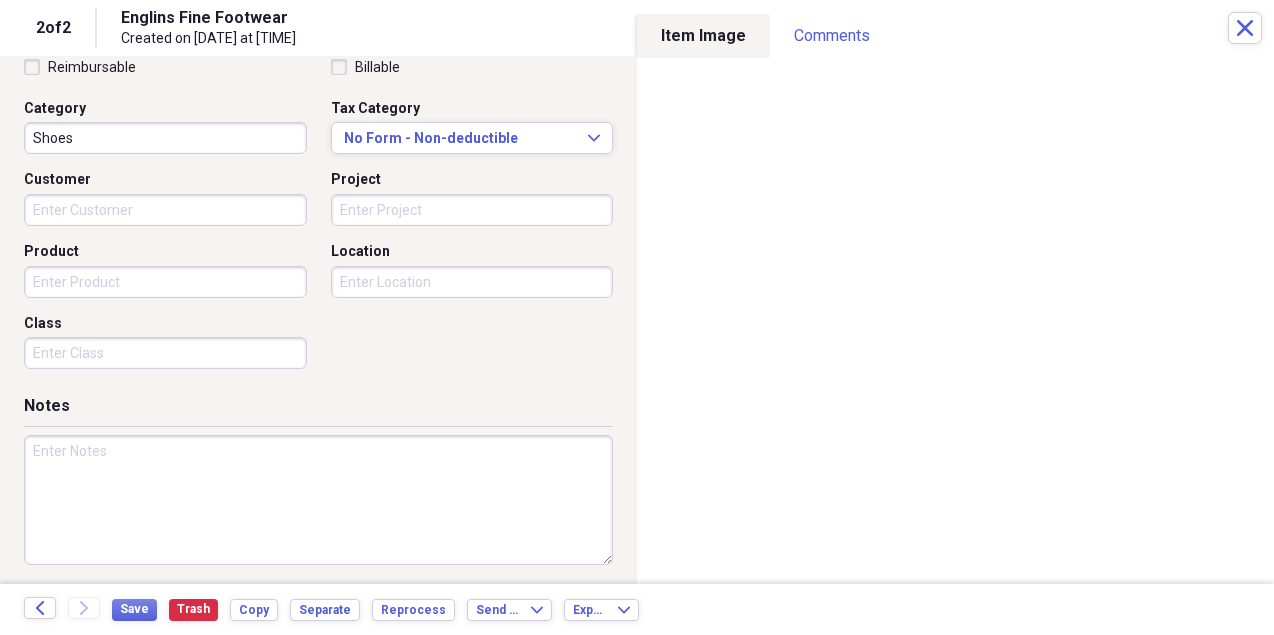 scroll, scrollTop: 493, scrollLeft: 0, axis: vertical 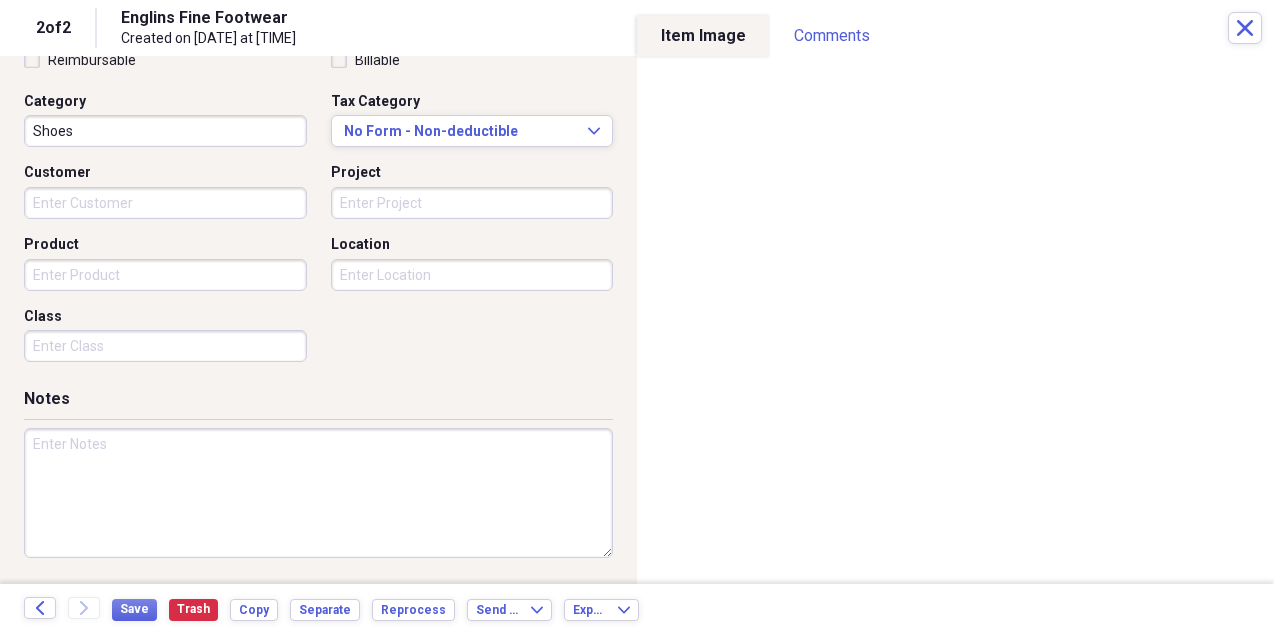 type on "77.04" 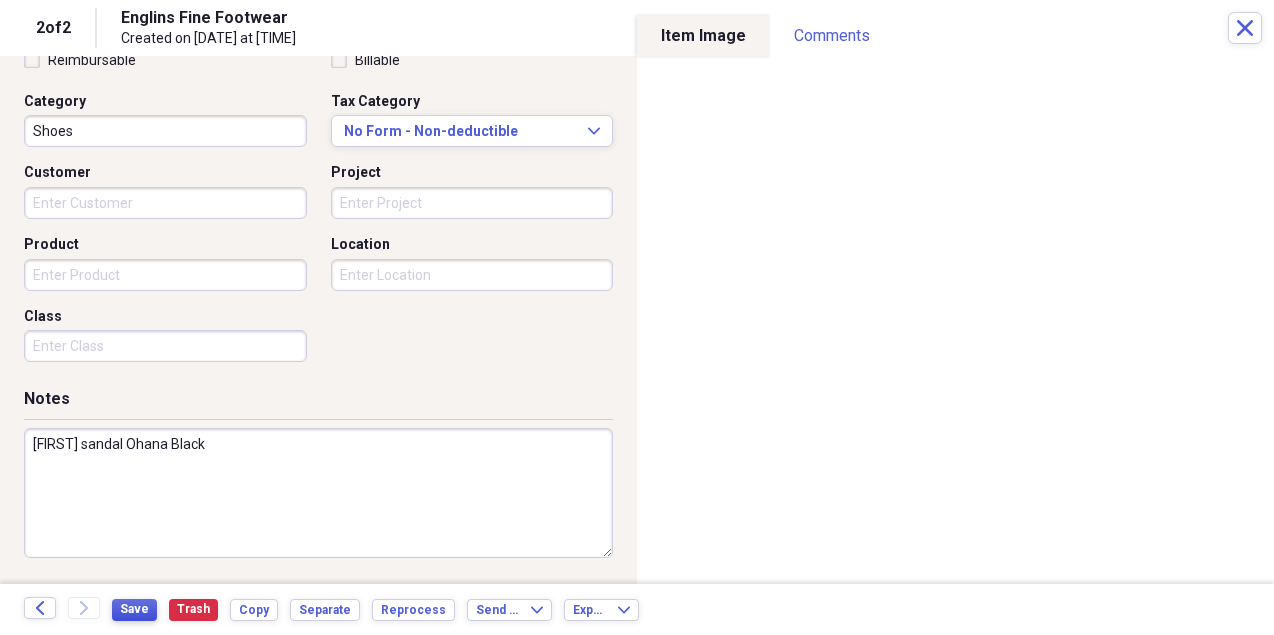 type on "[FIRST] sandal Ohana Black" 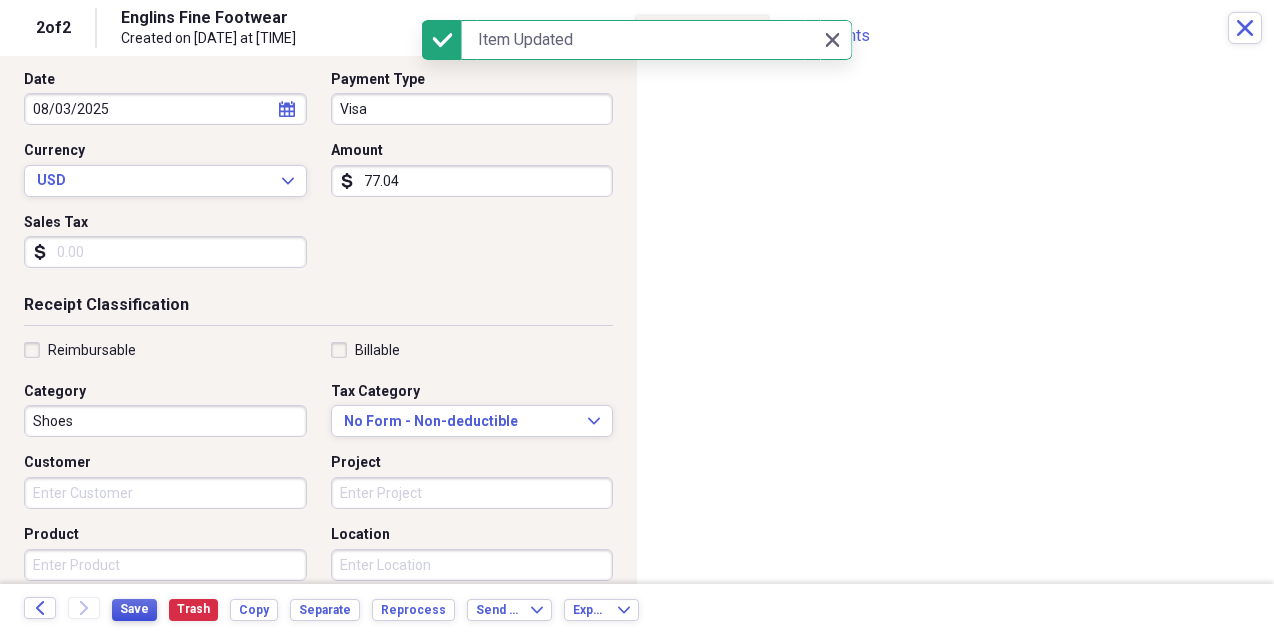 scroll, scrollTop: 0, scrollLeft: 0, axis: both 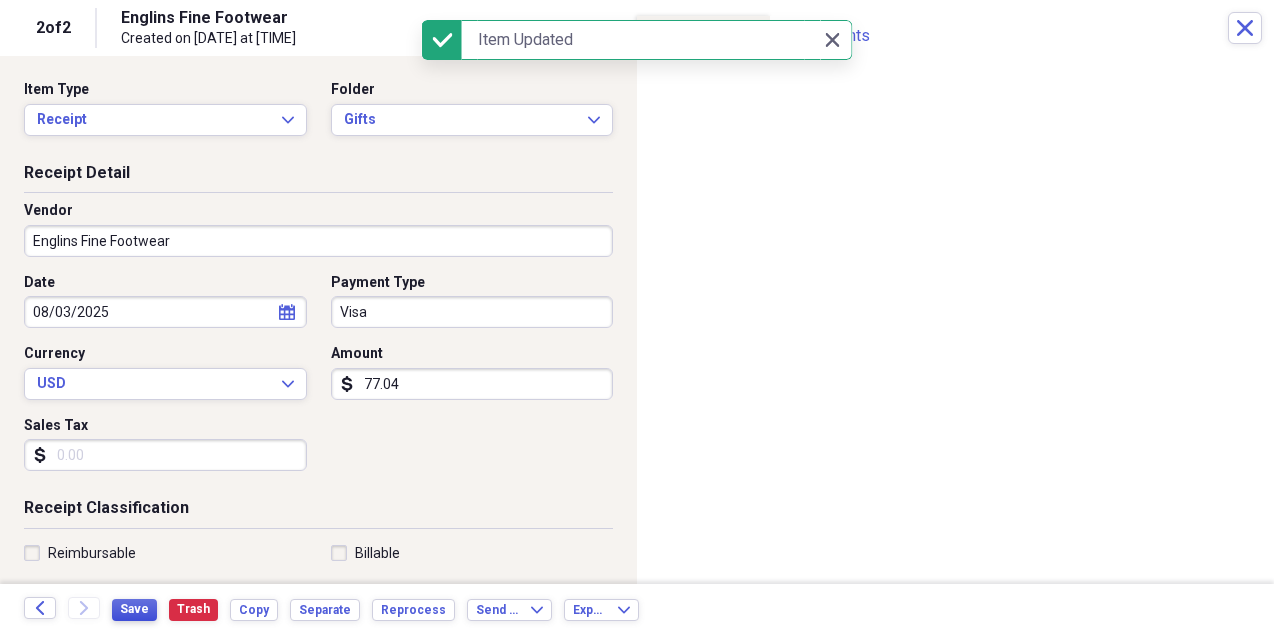click on "Save" at bounding box center (134, 609) 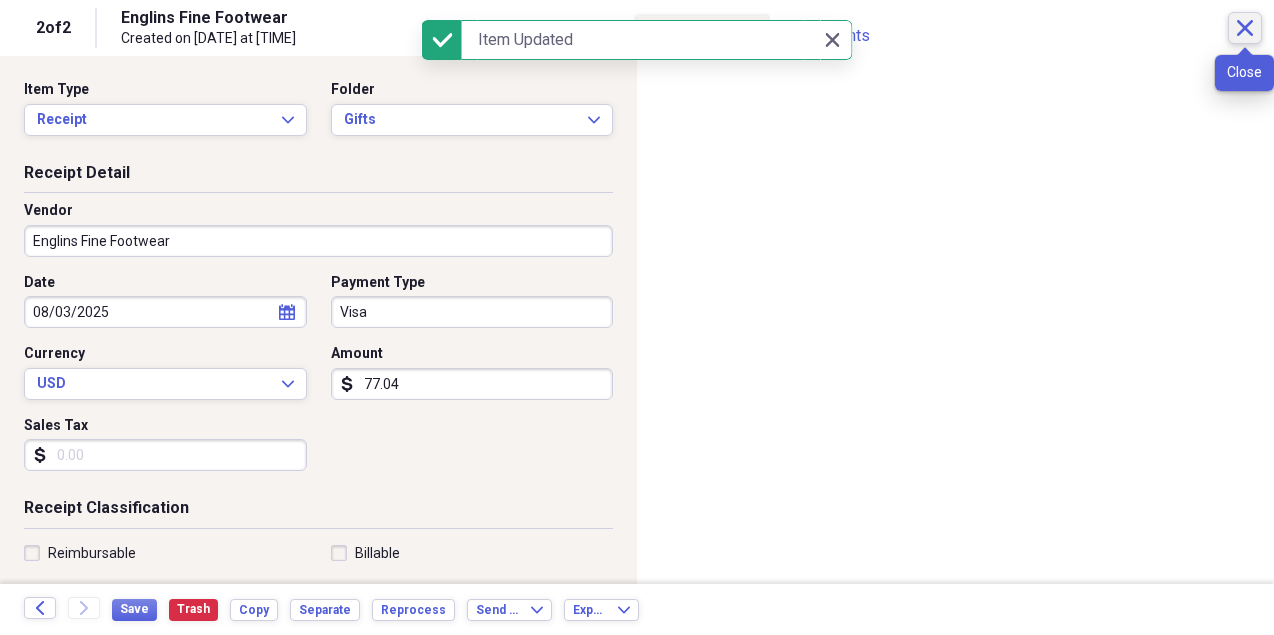 click on "Close" 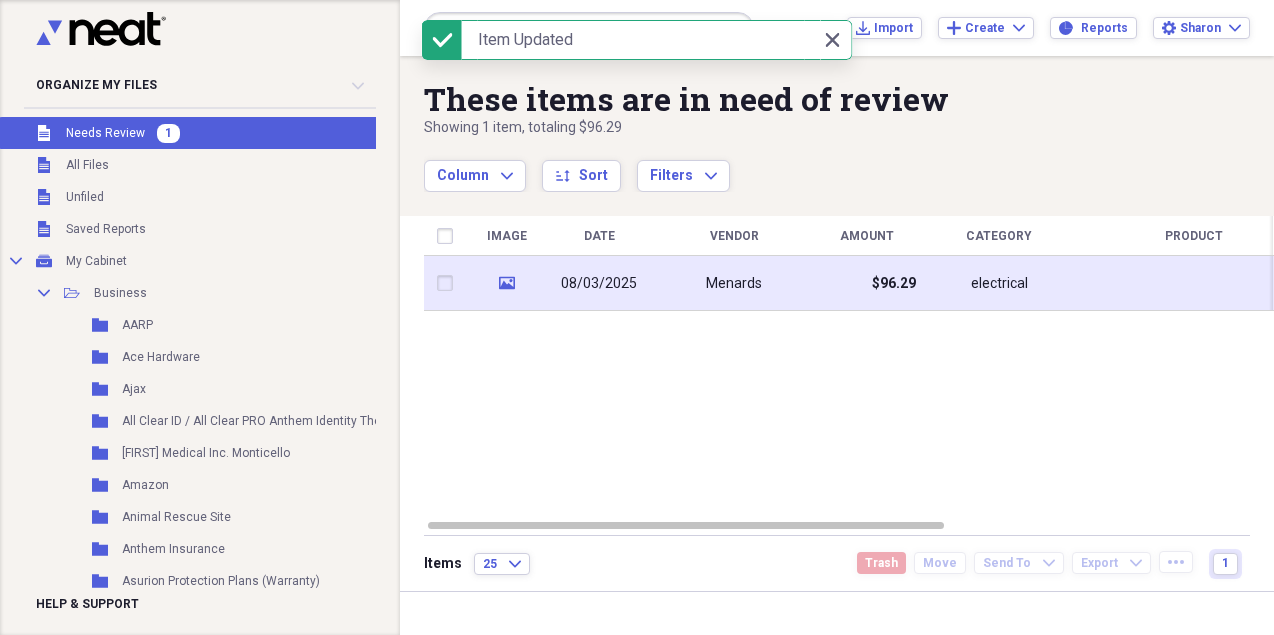 click on "Menards" at bounding box center [734, 283] 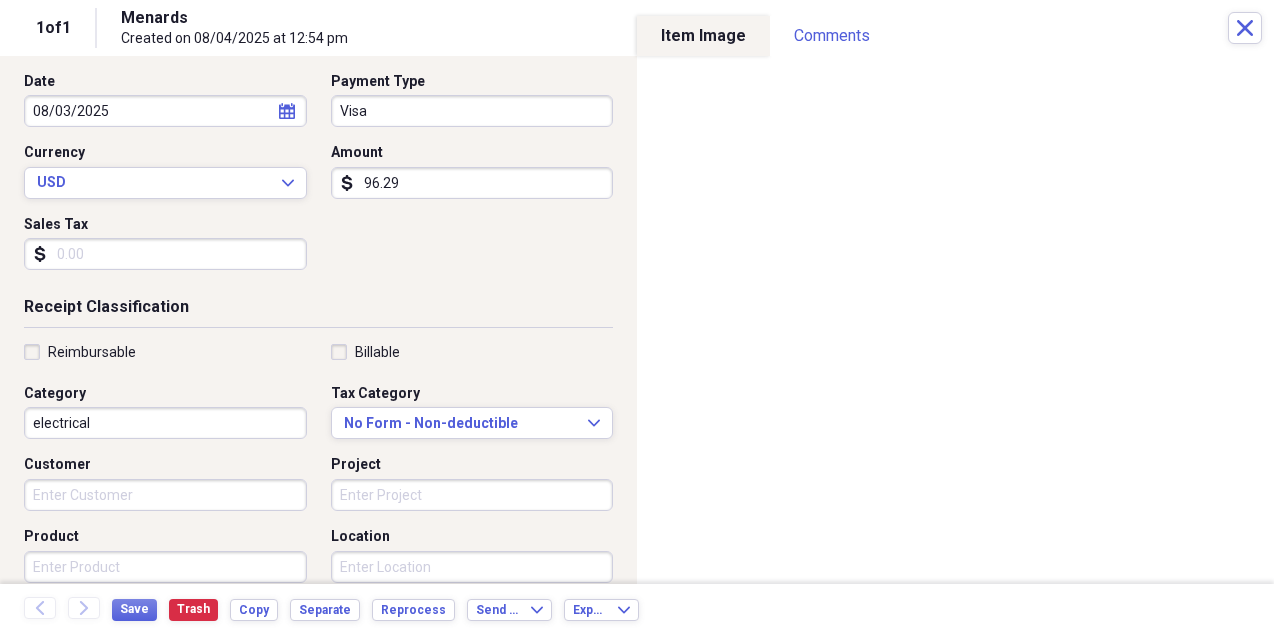 scroll, scrollTop: 193, scrollLeft: 0, axis: vertical 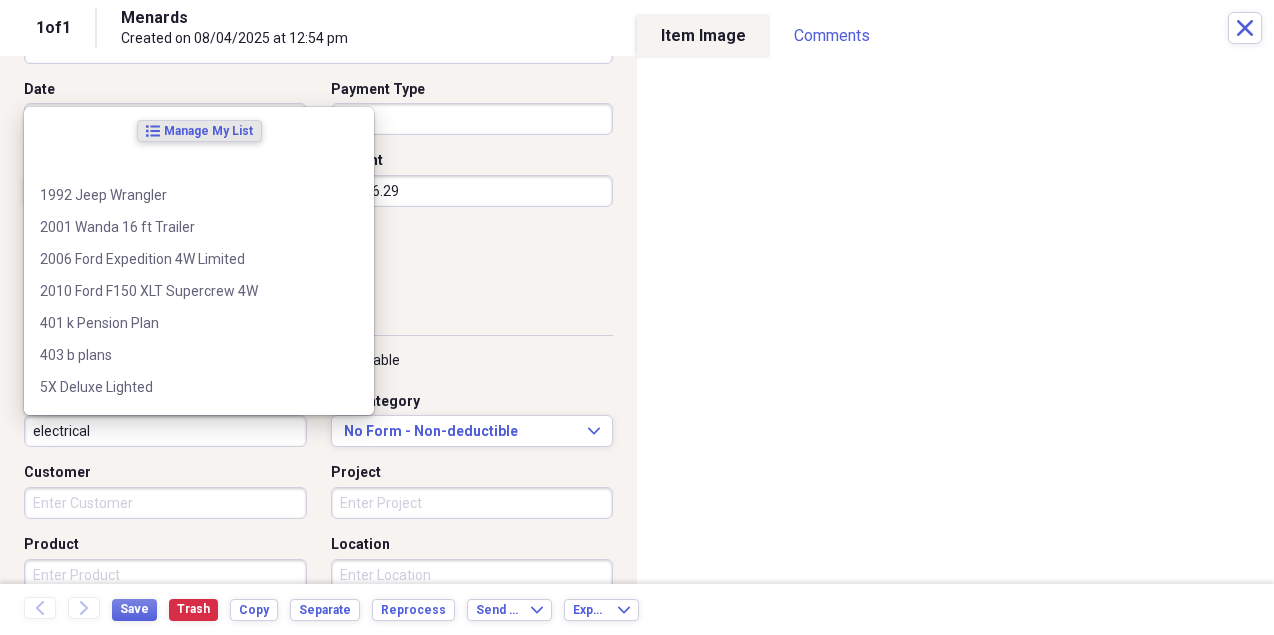 click on "electrical" at bounding box center [165, 431] 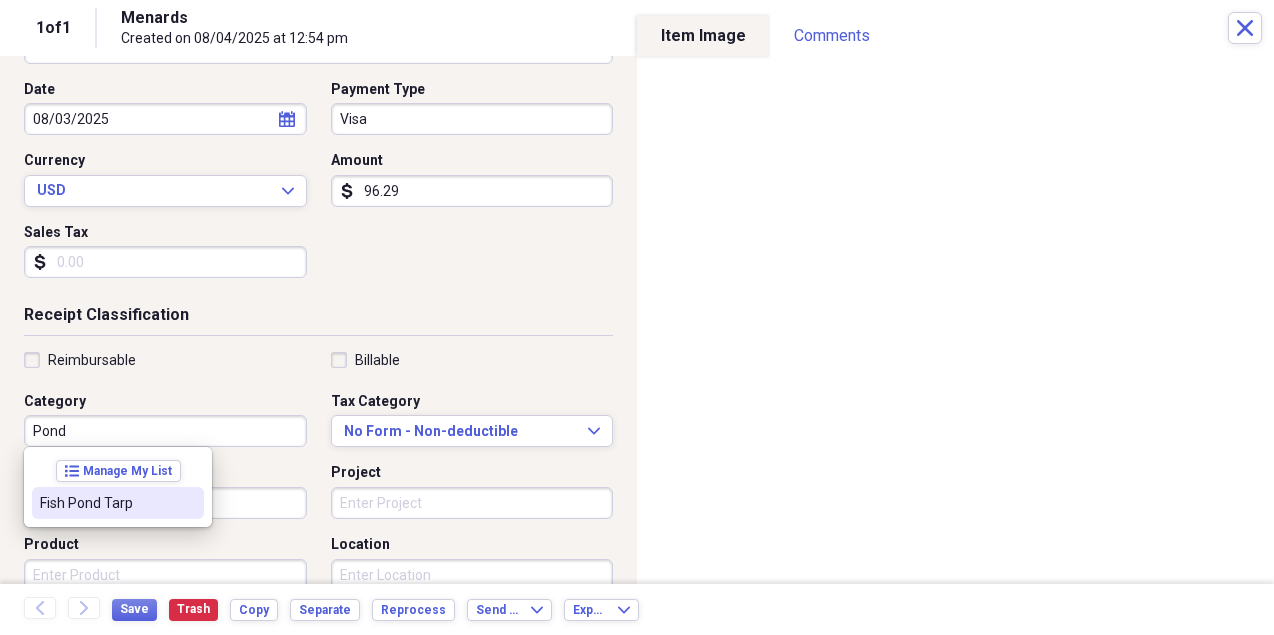 click on "Fish Pond Tarp" at bounding box center [106, 503] 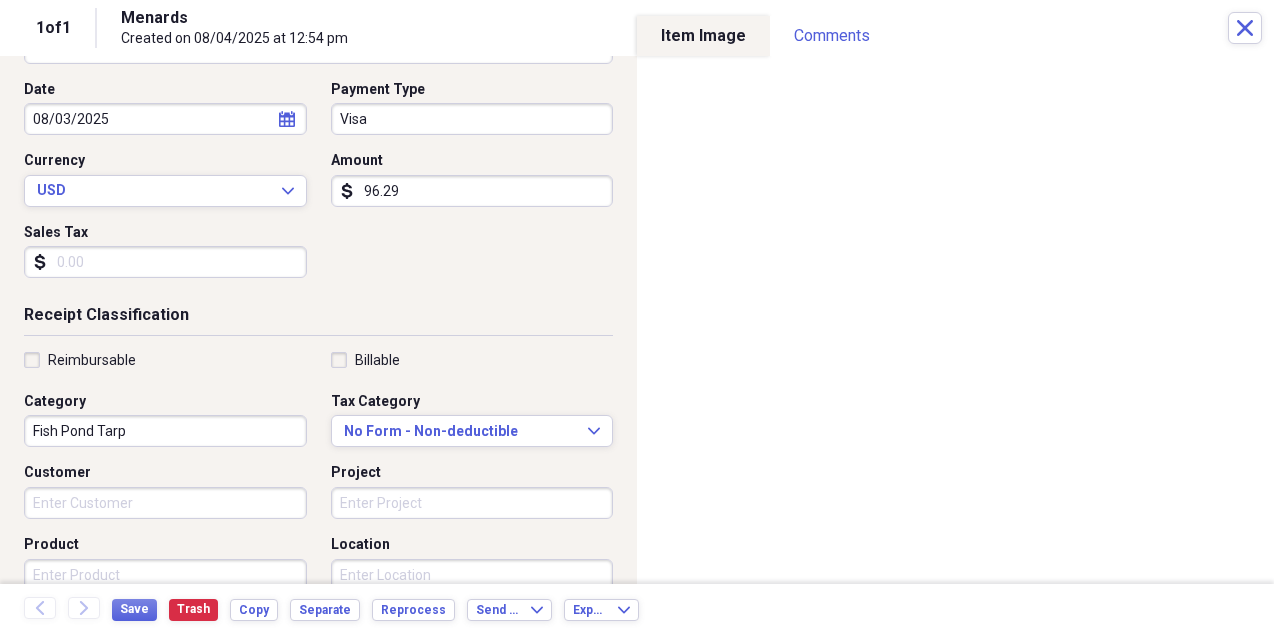 click on "Fish Pond Tarp" at bounding box center [165, 431] 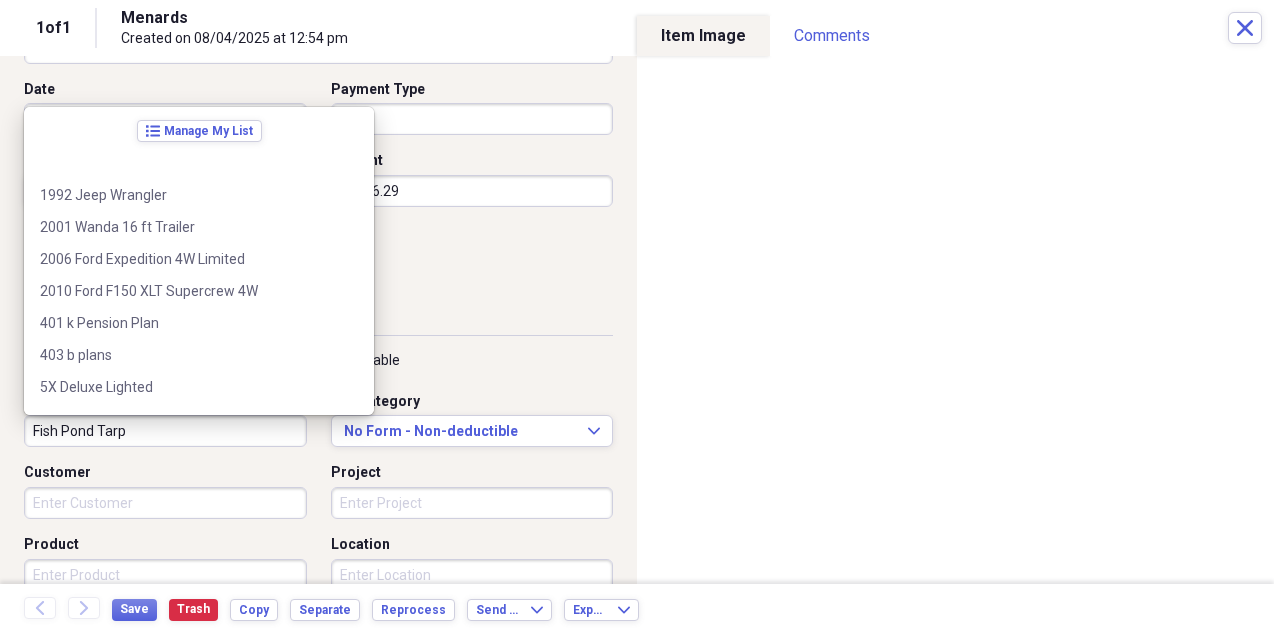 scroll, scrollTop: 6524, scrollLeft: 0, axis: vertical 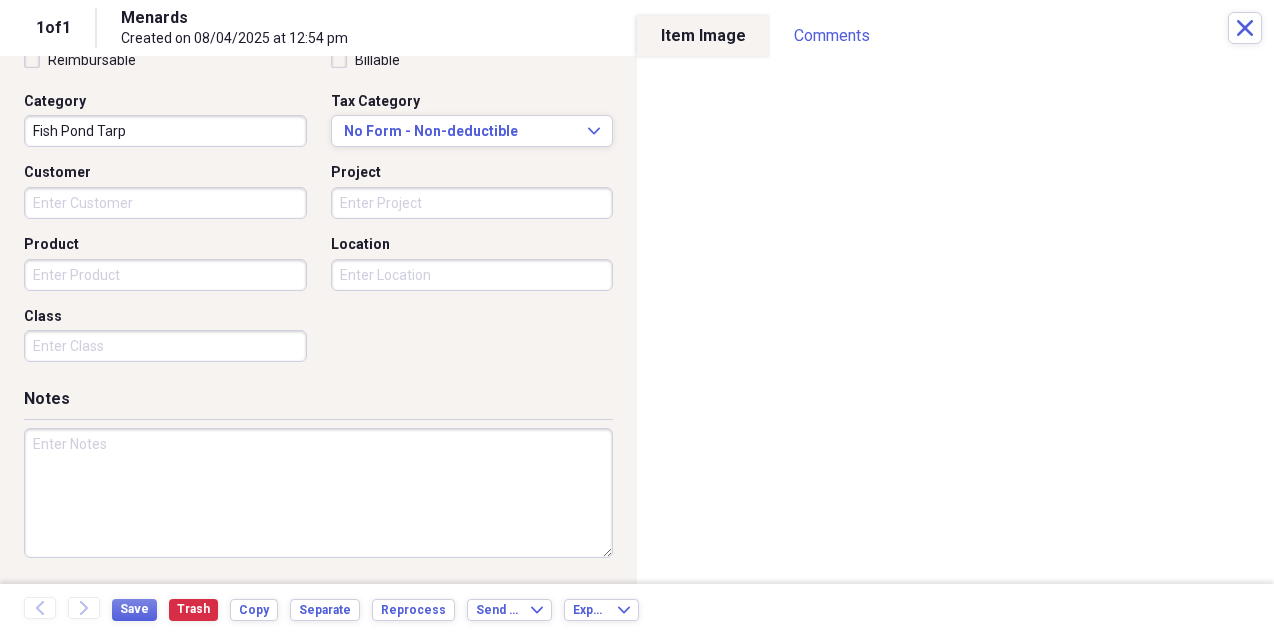 click at bounding box center (318, 493) 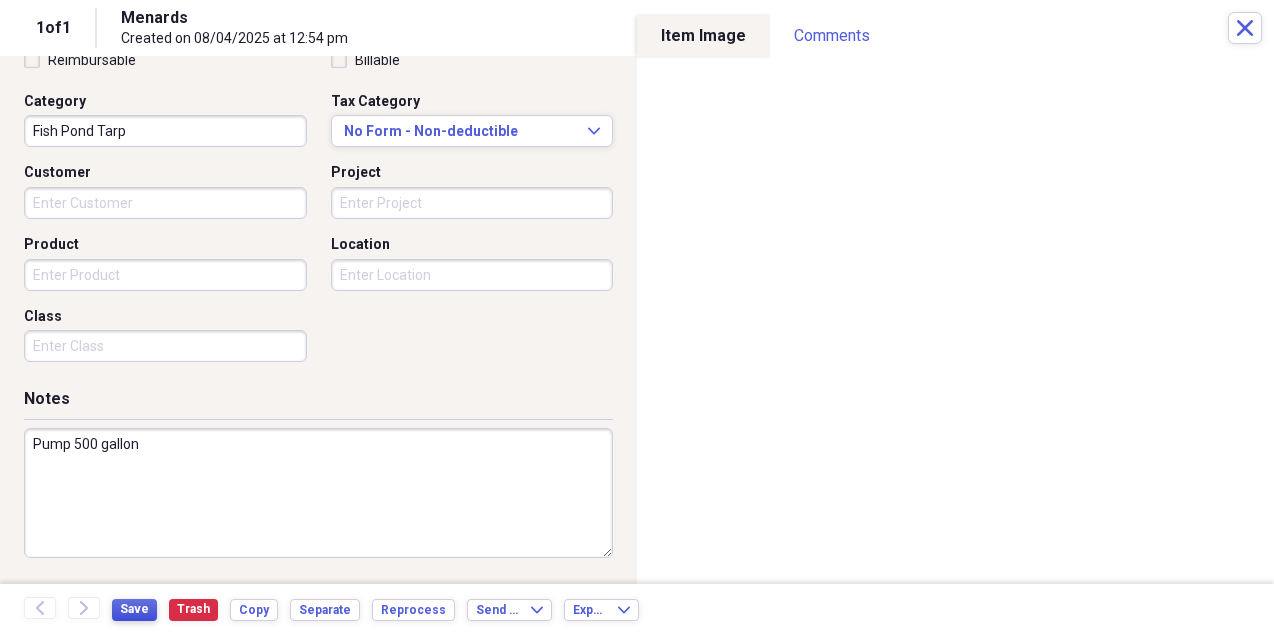 click on "Save" at bounding box center (134, 609) 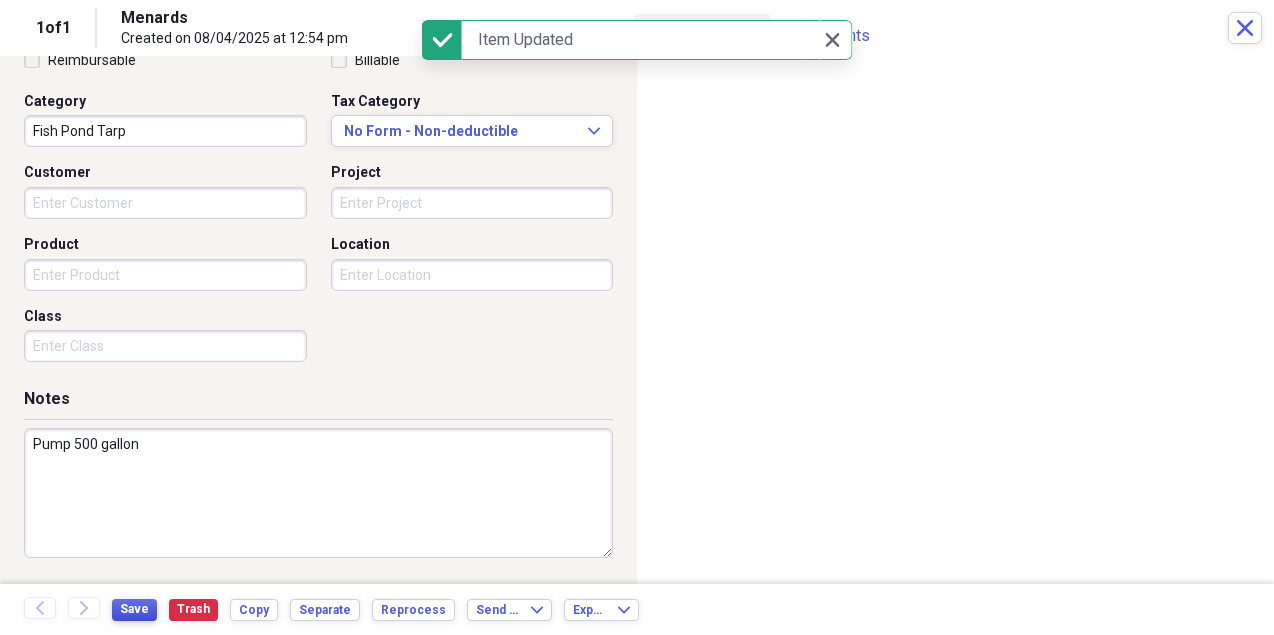 type on "Pump 500 gallon" 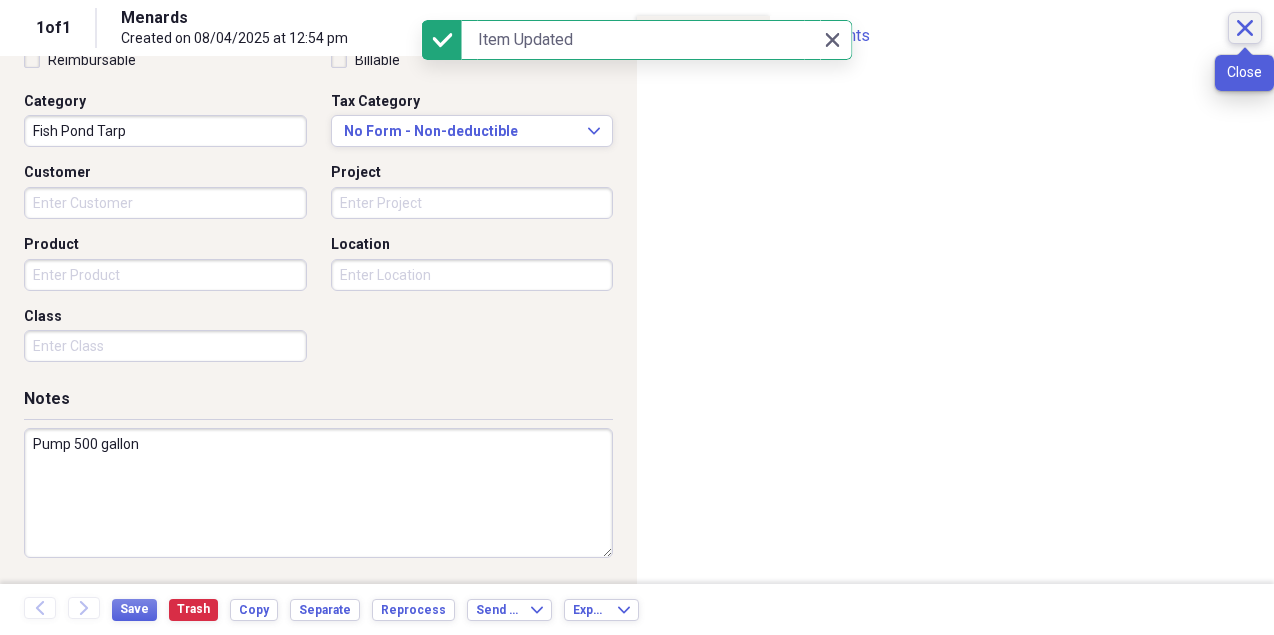 click 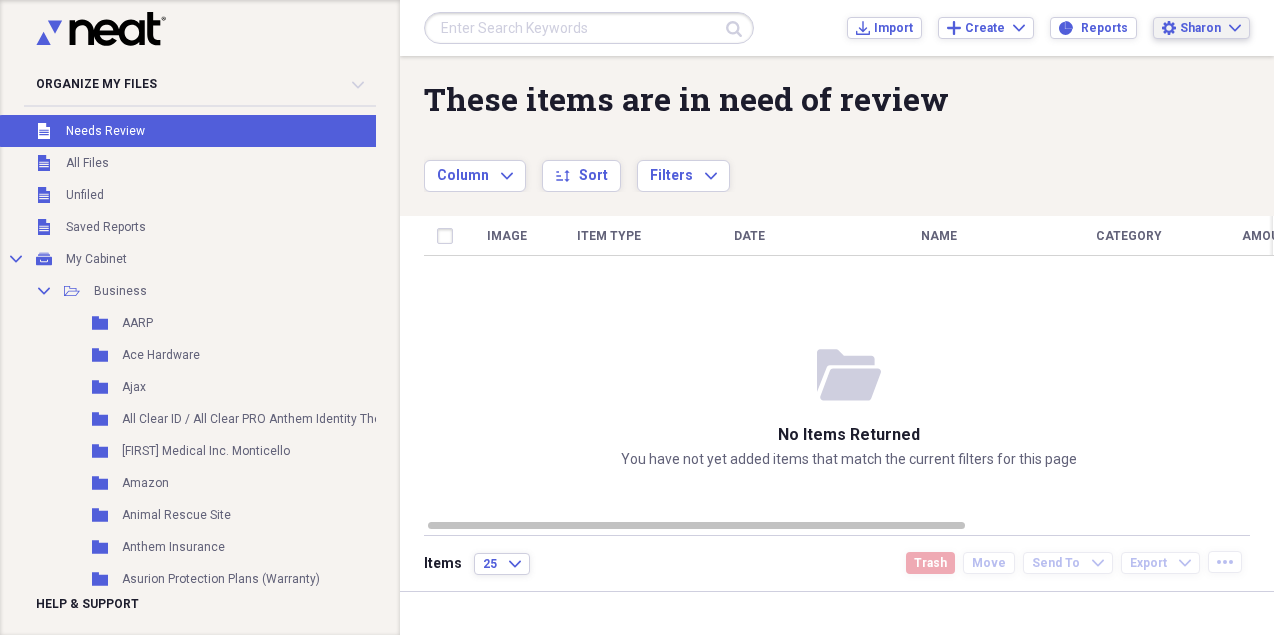 click on "Expand" 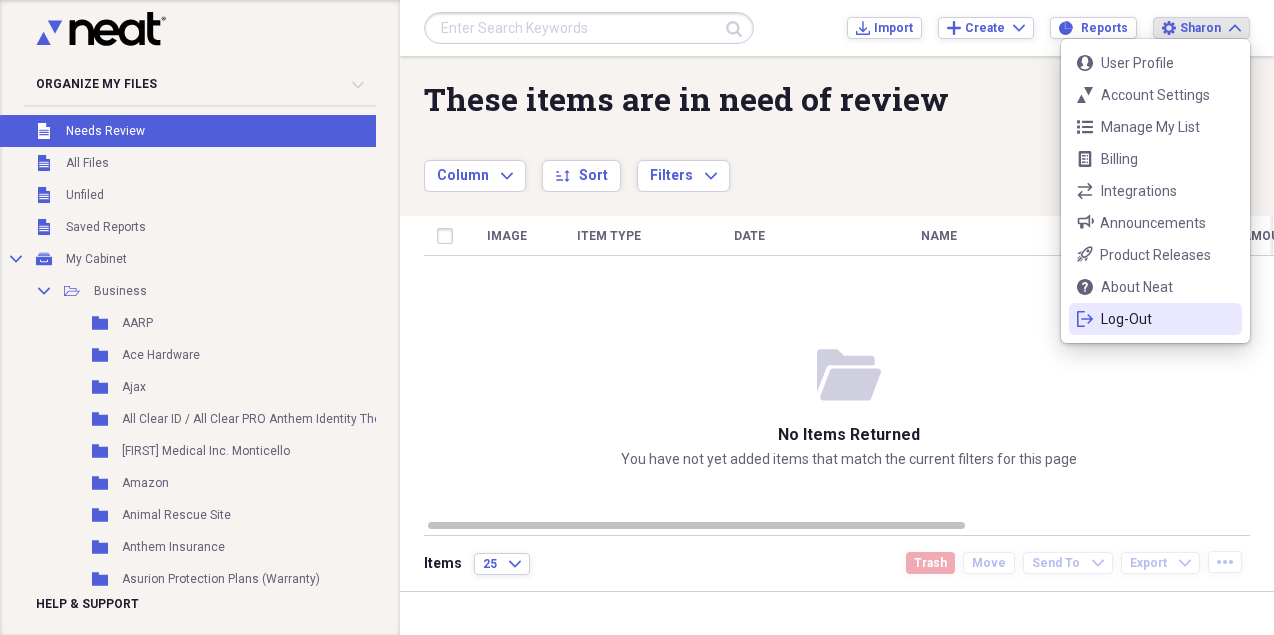 click on "Log-Out" at bounding box center [1155, 319] 